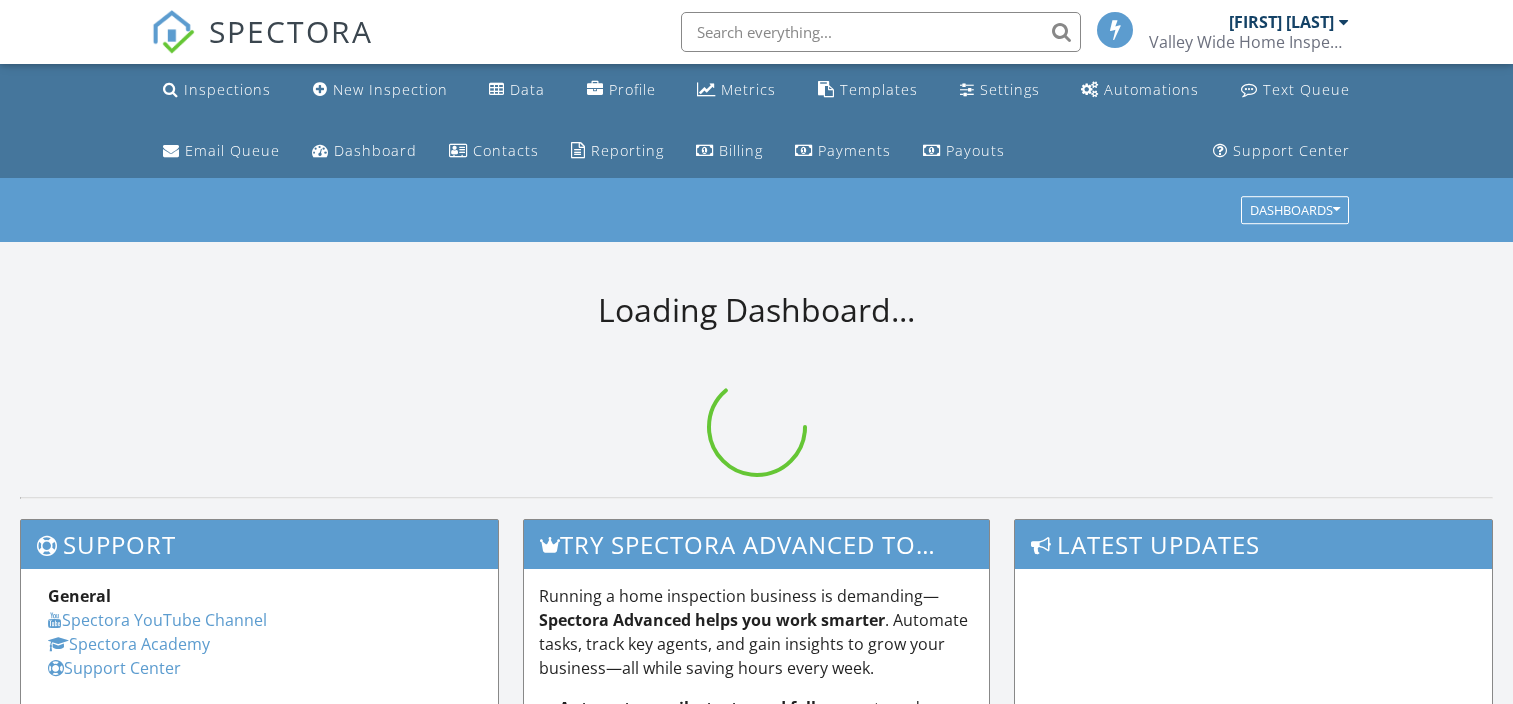 scroll, scrollTop: 0, scrollLeft: 0, axis: both 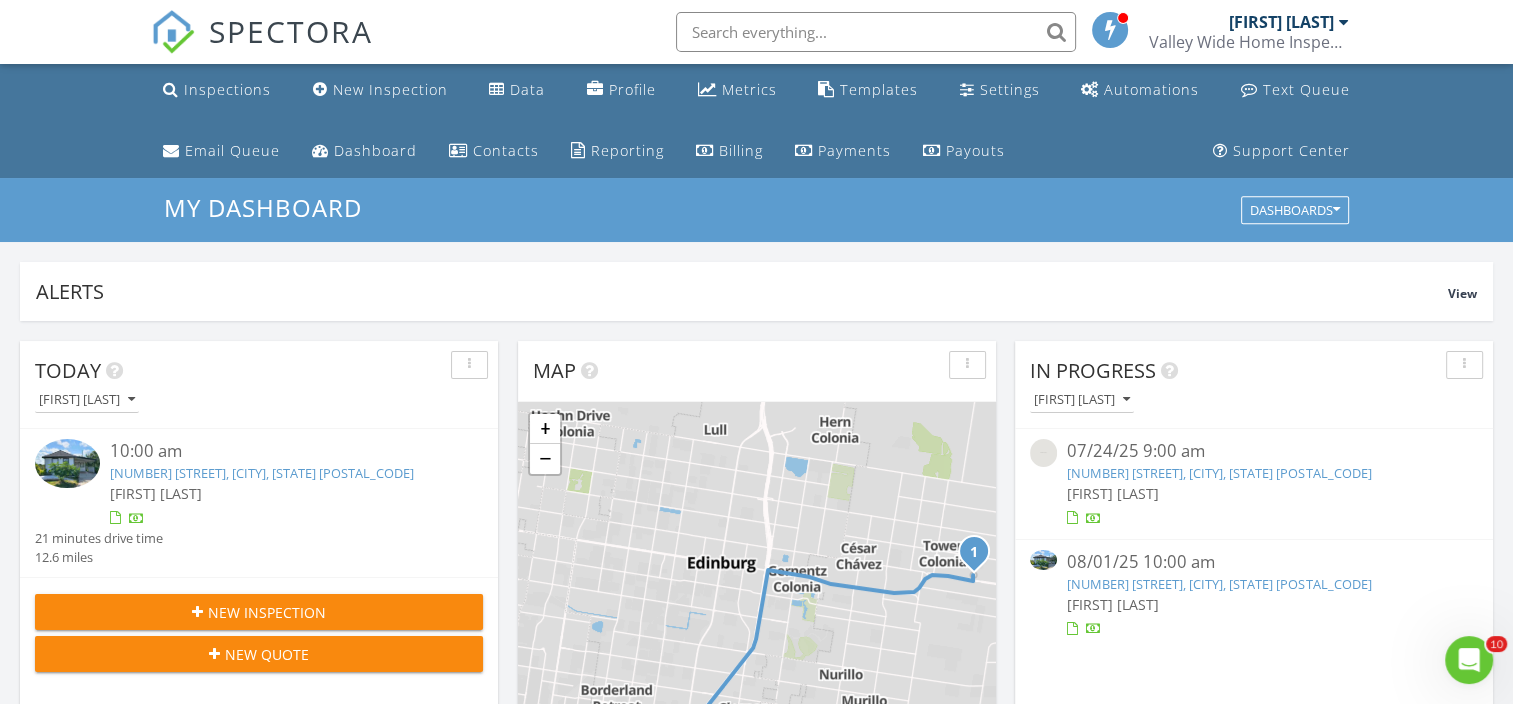 click on "310 Alfonso Flores Dr, Edinburg, TX 78542" at bounding box center [262, 473] 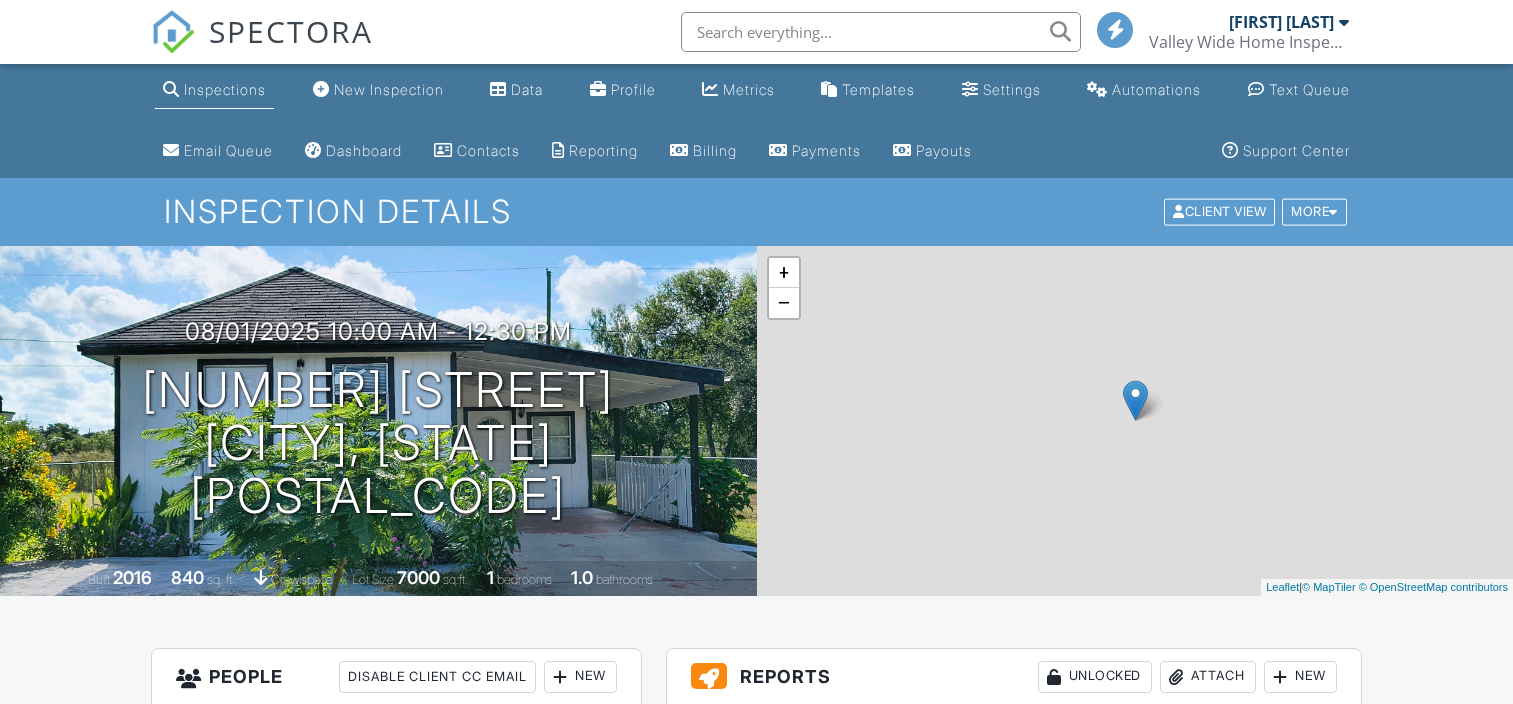 scroll, scrollTop: 0, scrollLeft: 0, axis: both 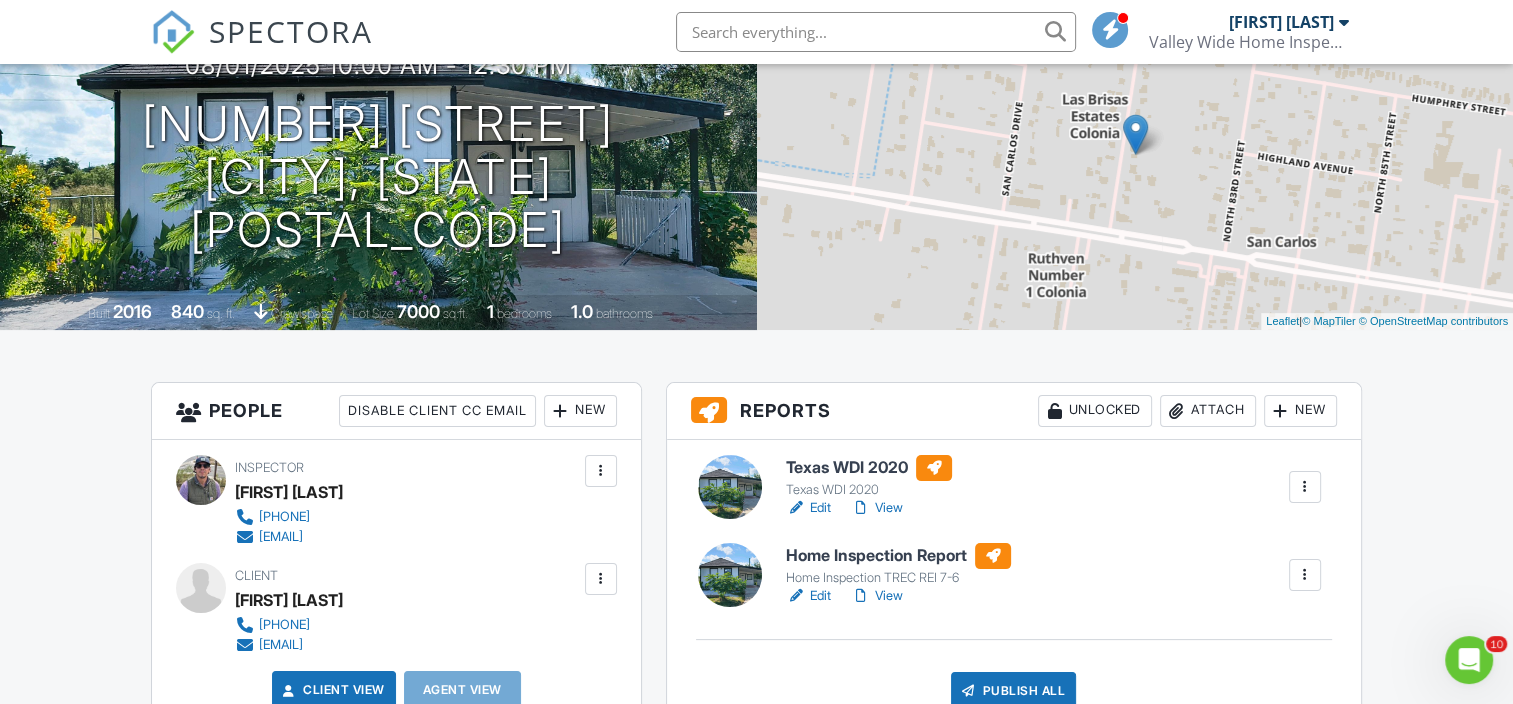 click on "View" at bounding box center (877, 508) 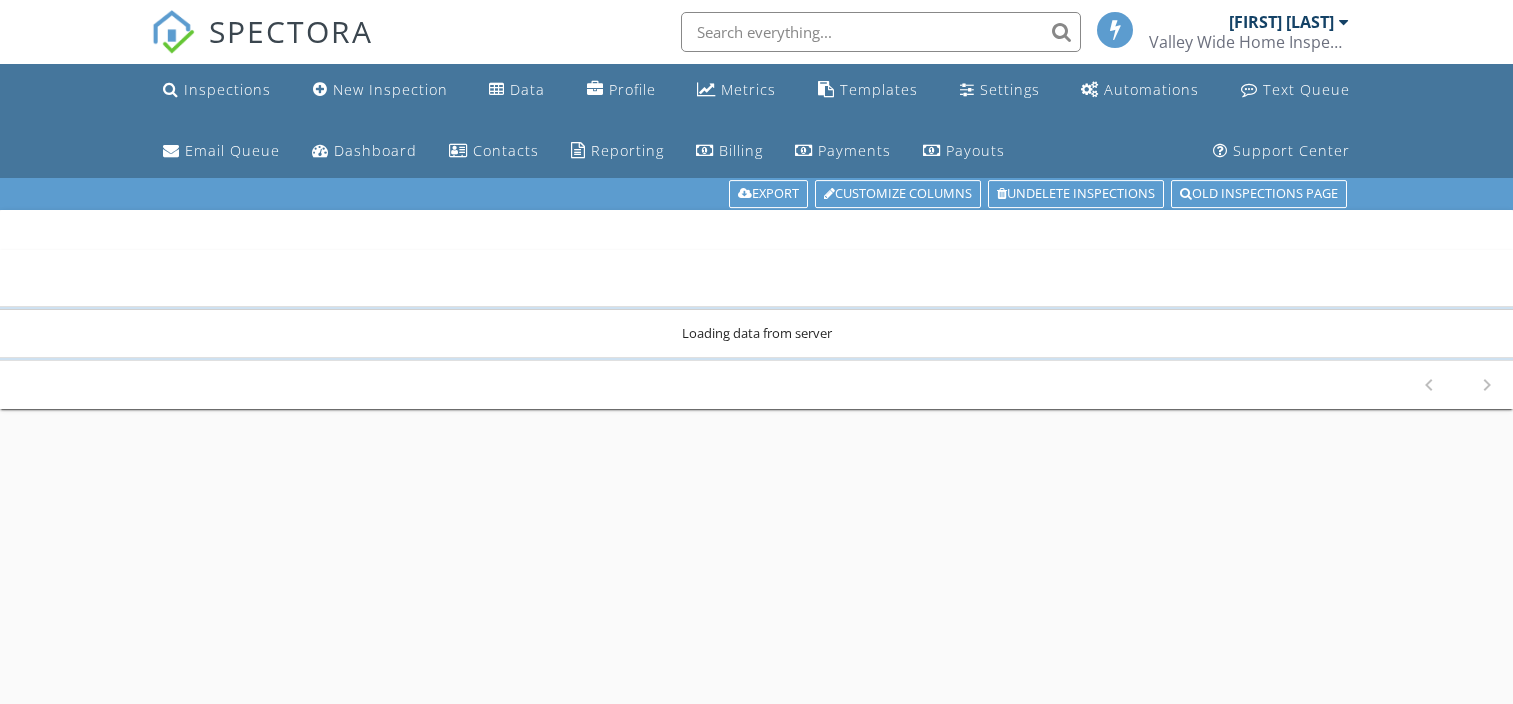 scroll, scrollTop: 0, scrollLeft: 0, axis: both 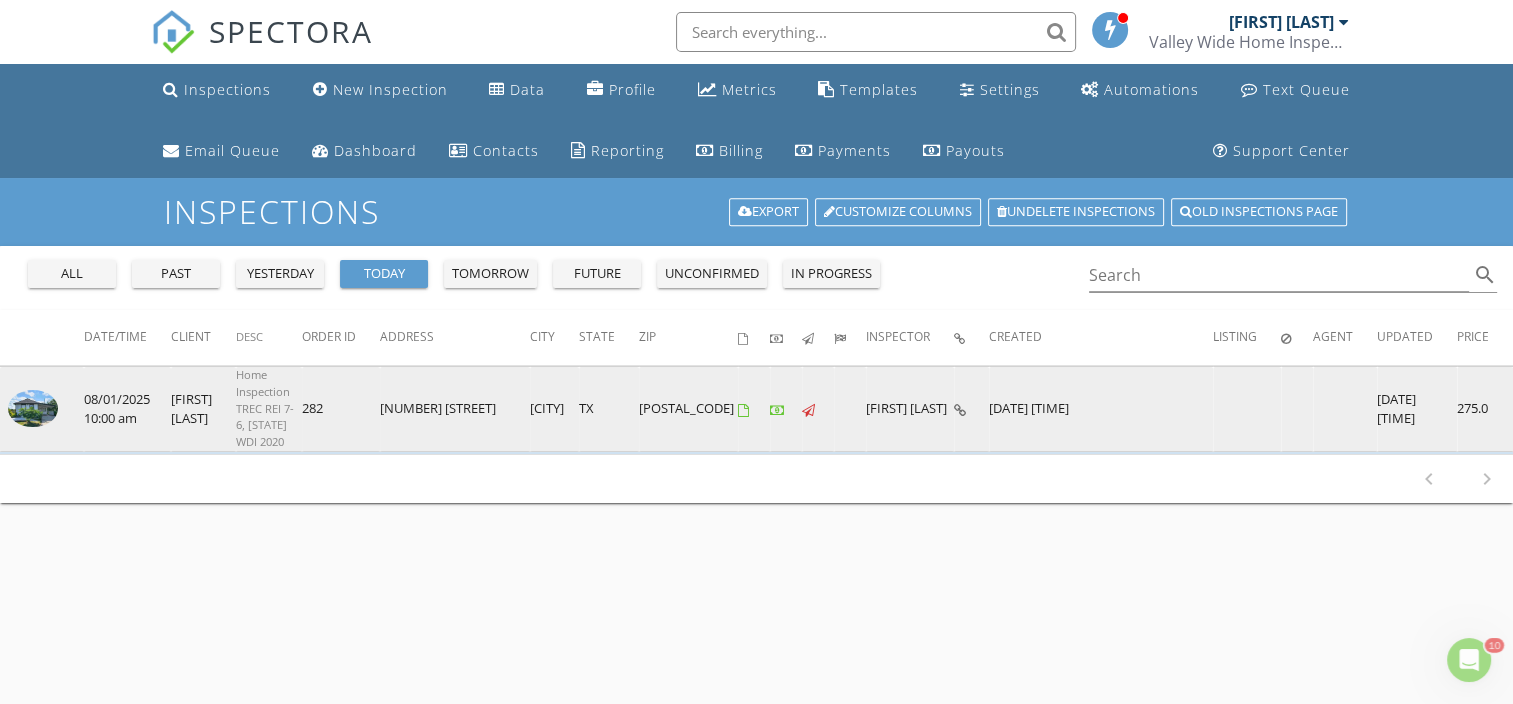 click at bounding box center [33, 409] 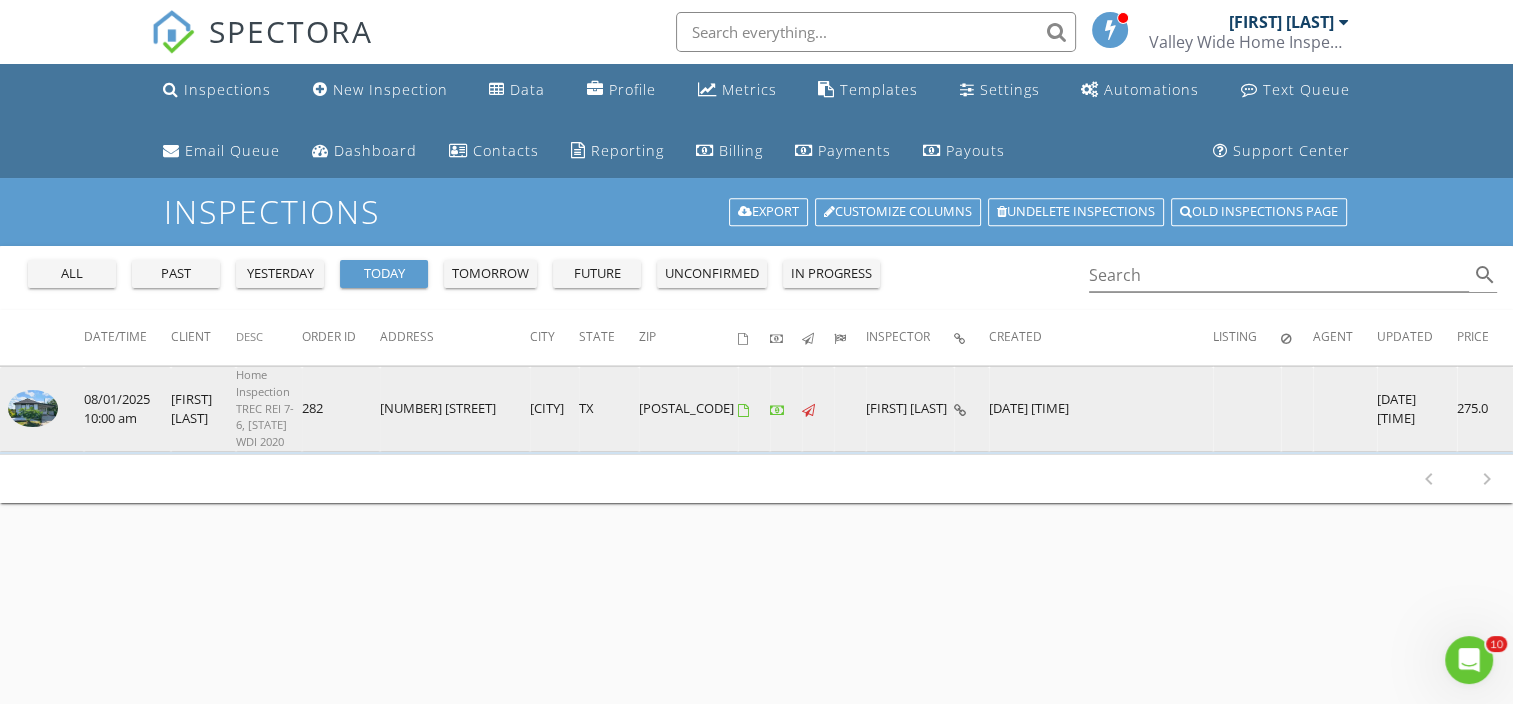 click at bounding box center [42, 409] 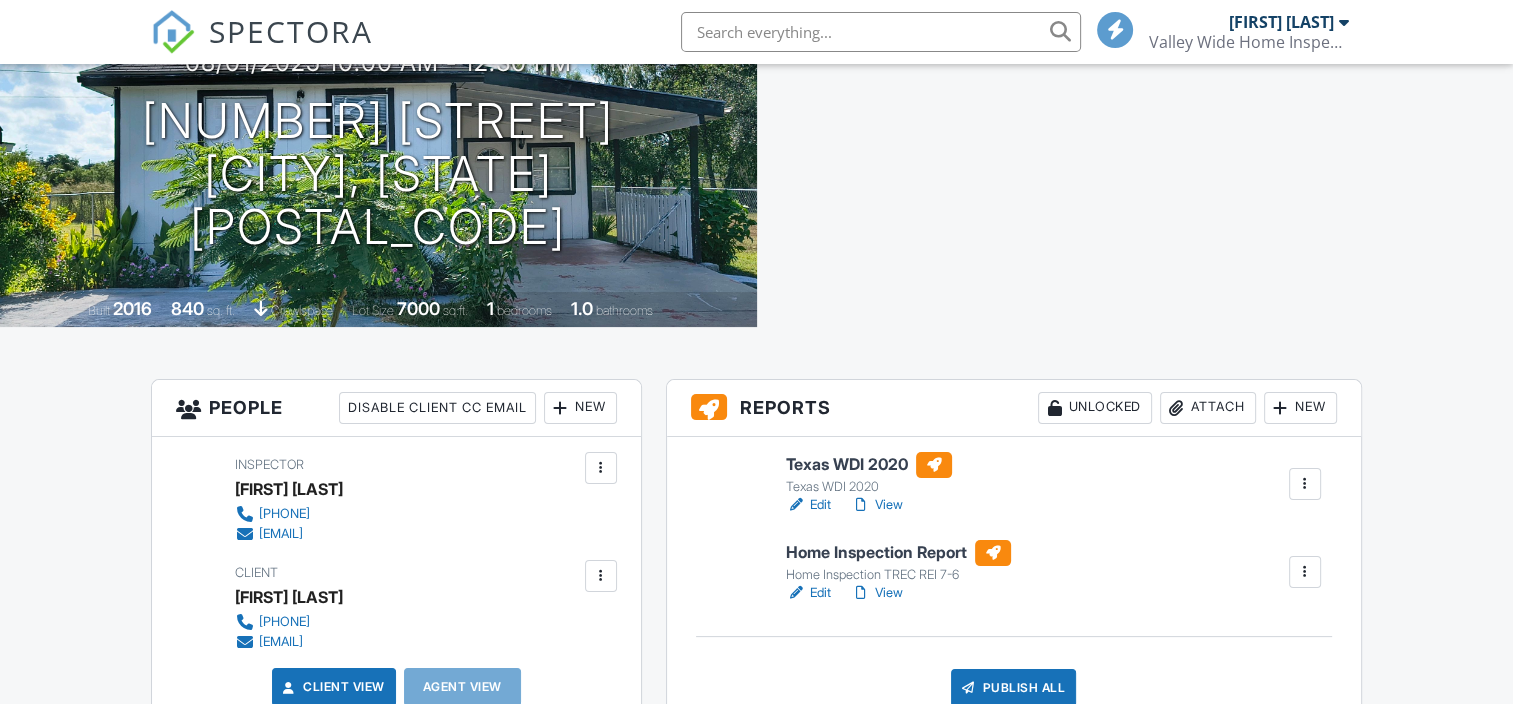 scroll, scrollTop: 0, scrollLeft: 0, axis: both 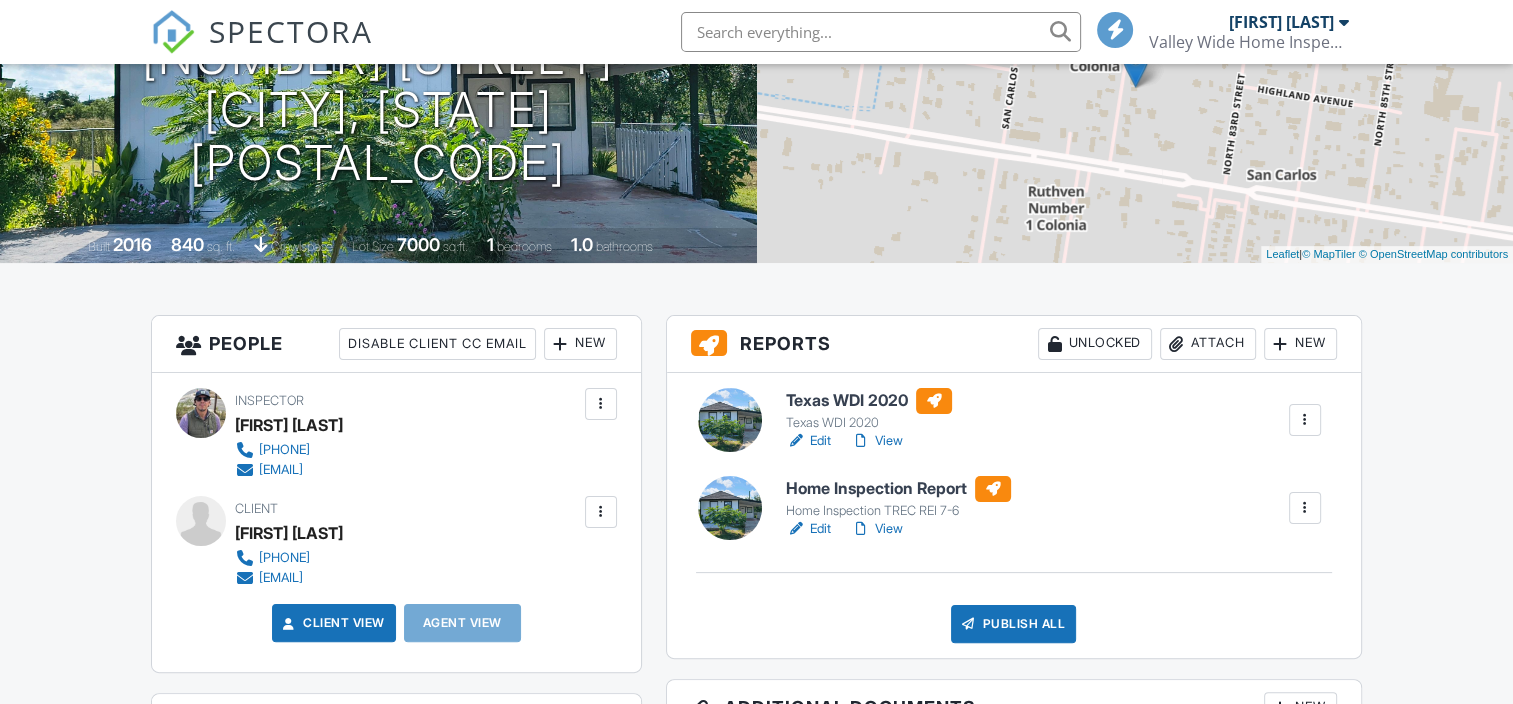 click on "New" at bounding box center [580, 344] 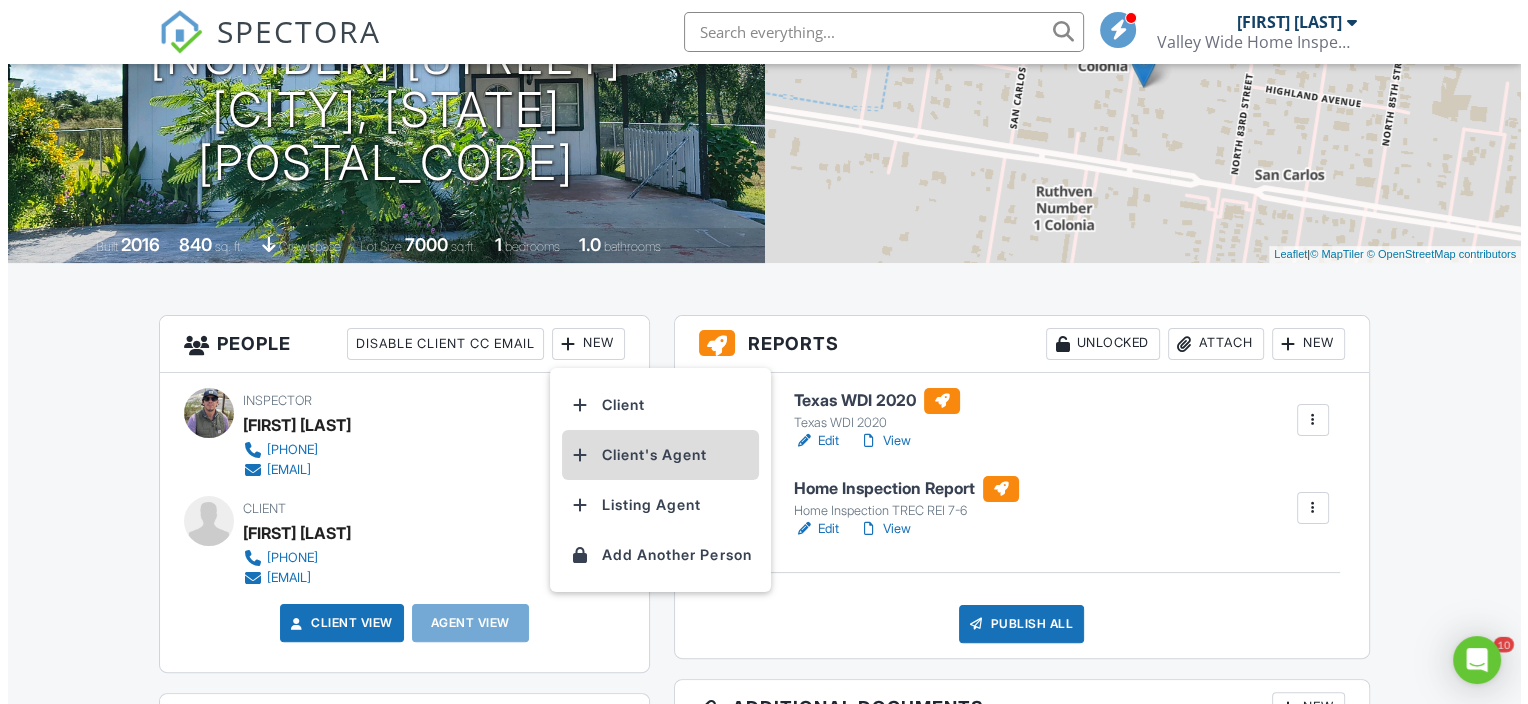 scroll, scrollTop: 0, scrollLeft: 0, axis: both 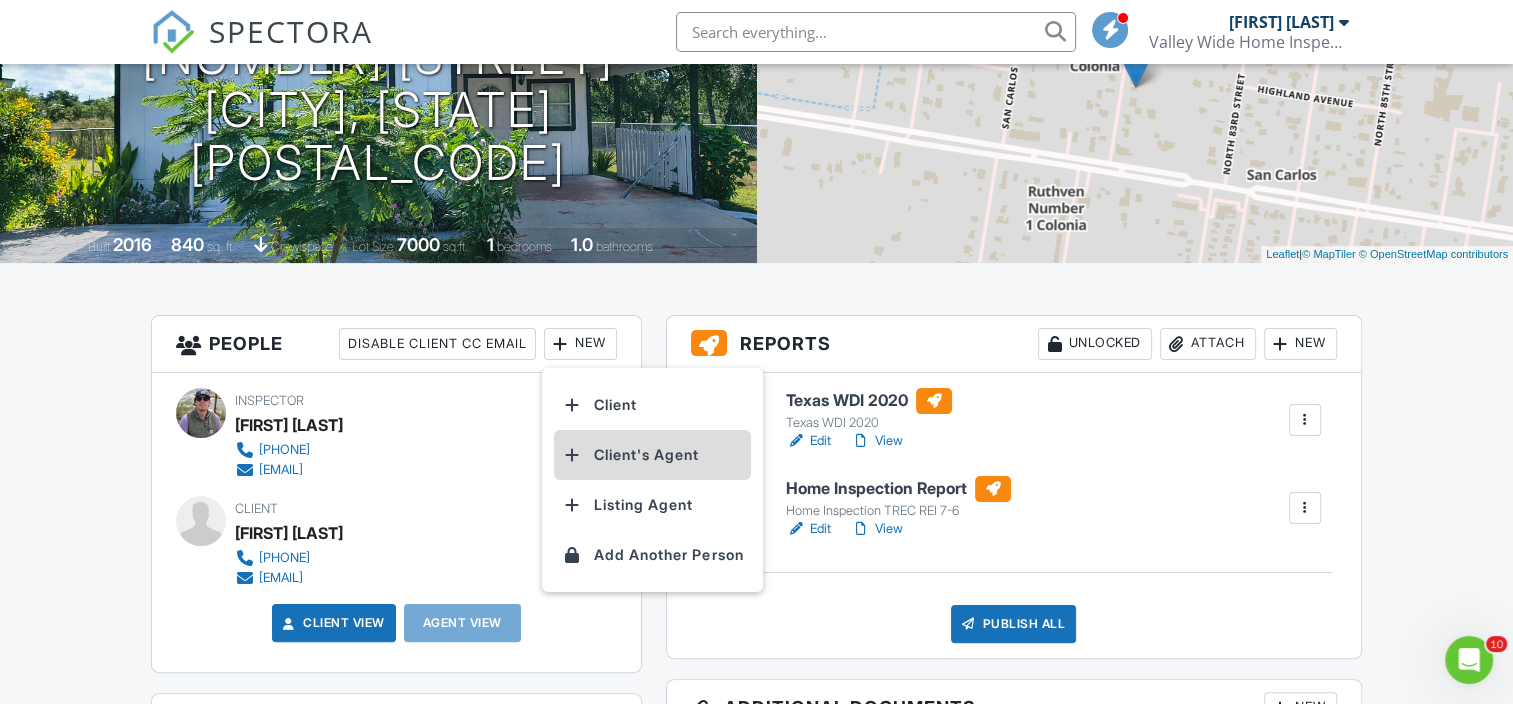 click on "Client's Agent" at bounding box center (652, 455) 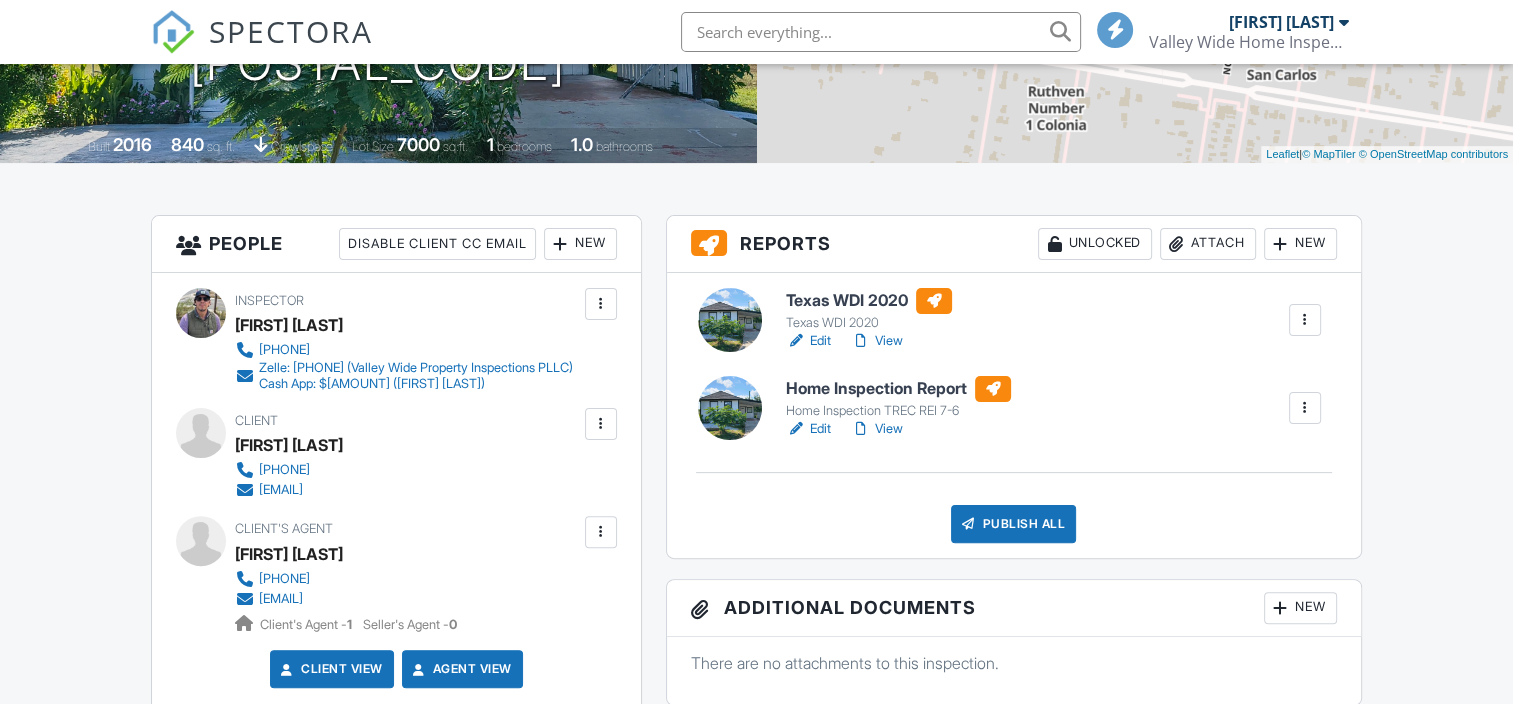 scroll, scrollTop: 433, scrollLeft: 0, axis: vertical 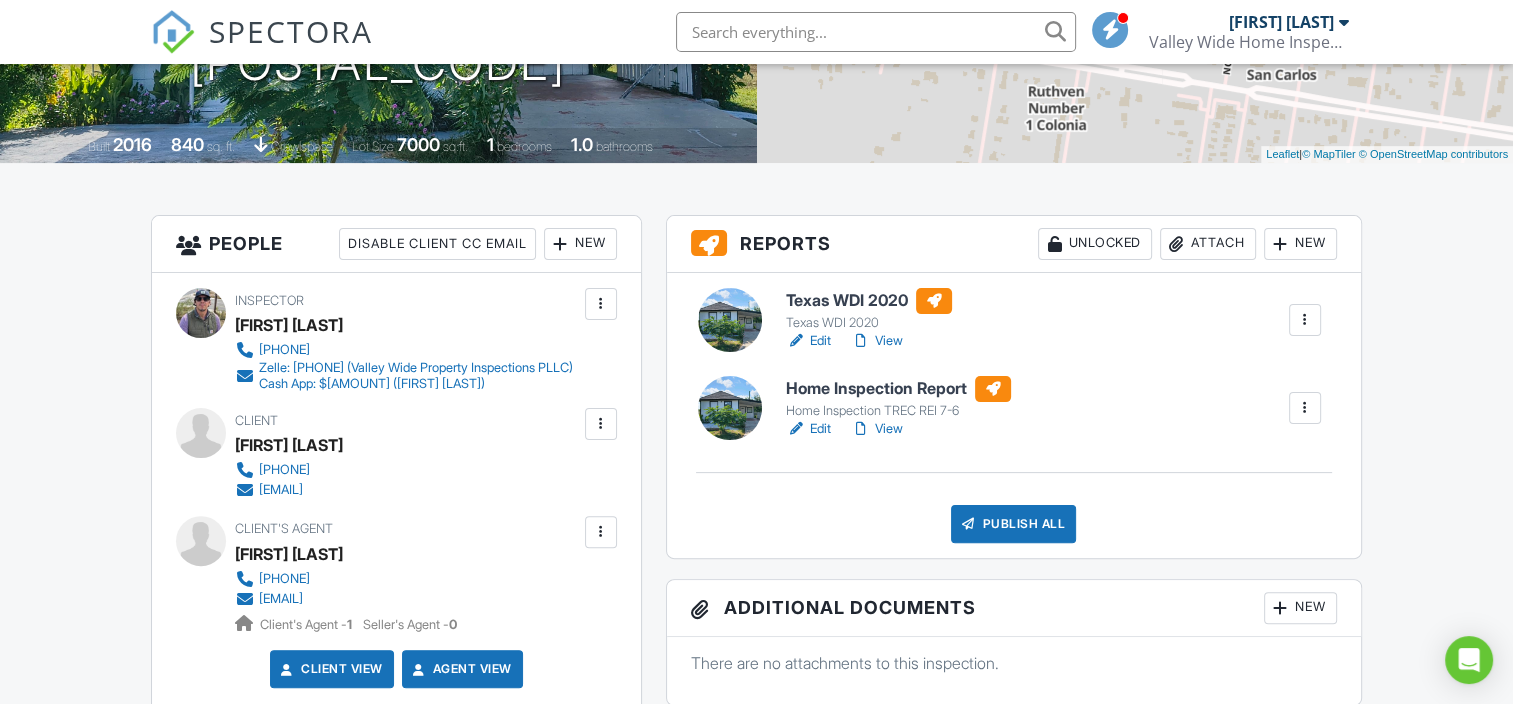 click on "View" at bounding box center [877, 341] 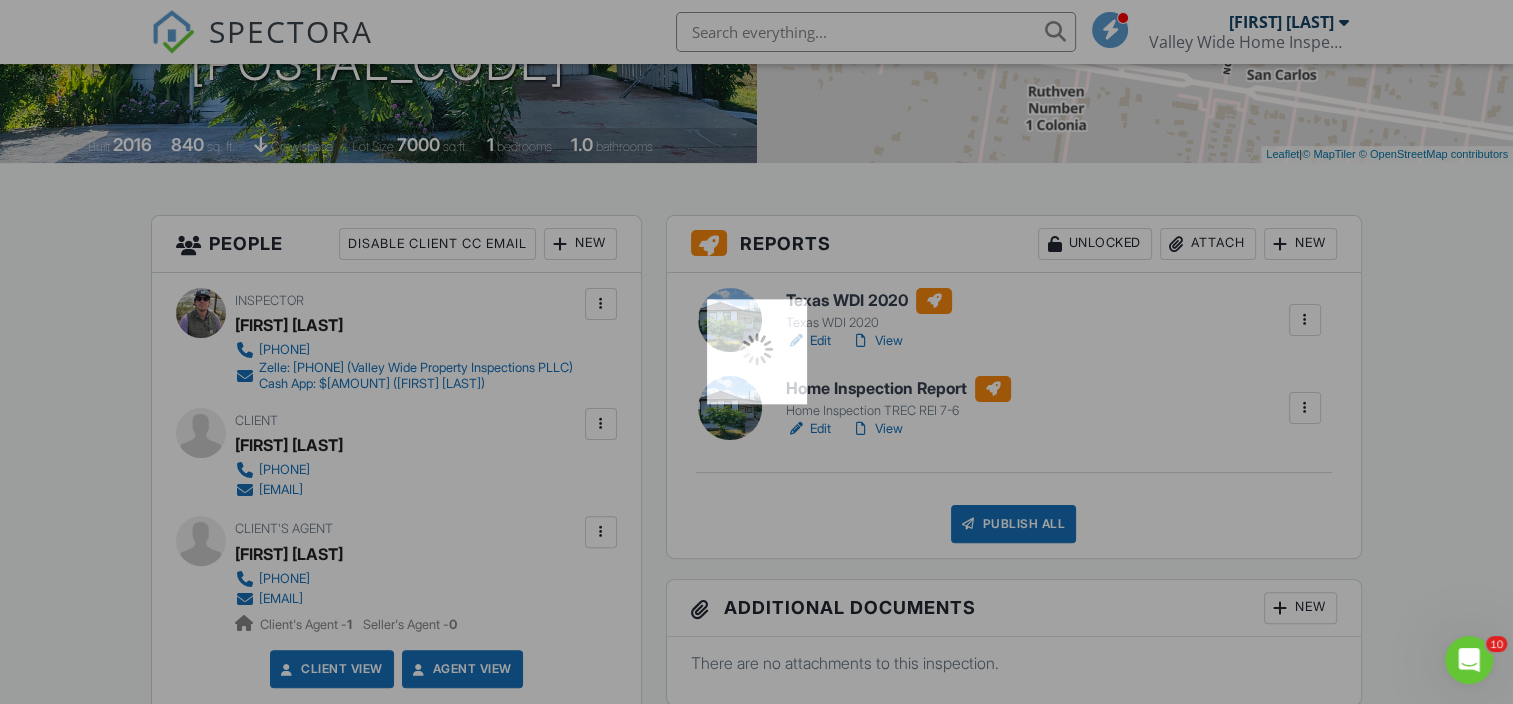 scroll, scrollTop: 0, scrollLeft: 0, axis: both 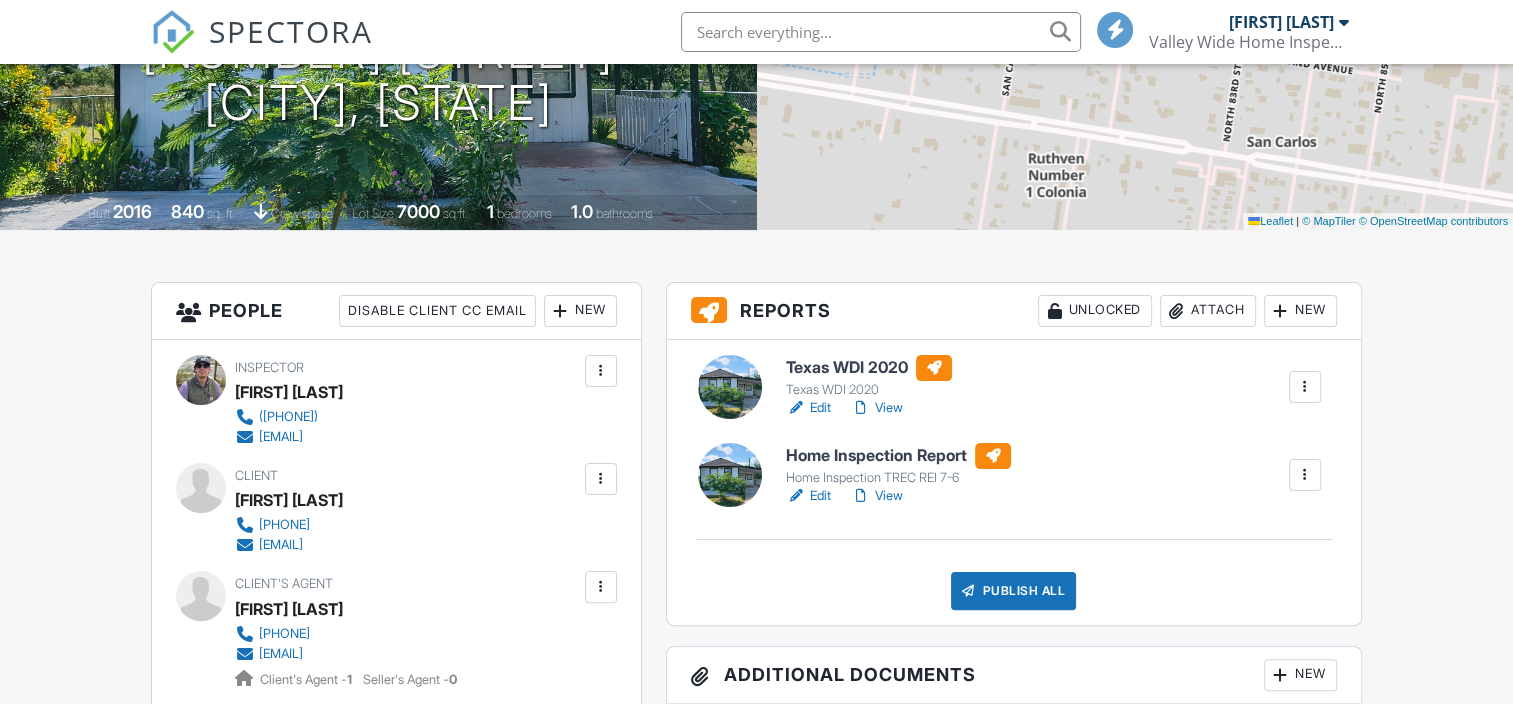click on "View" at bounding box center [877, 408] 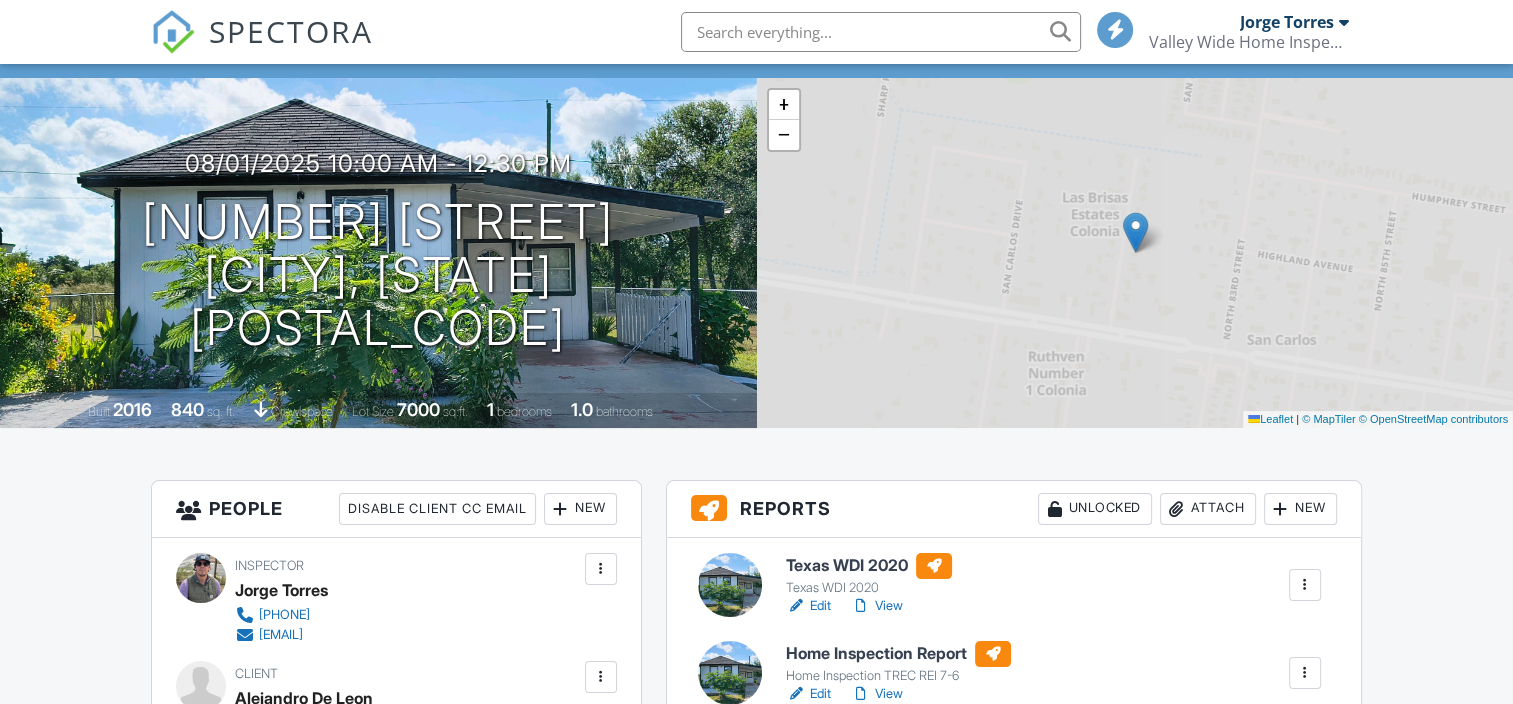 scroll, scrollTop: 256, scrollLeft: 0, axis: vertical 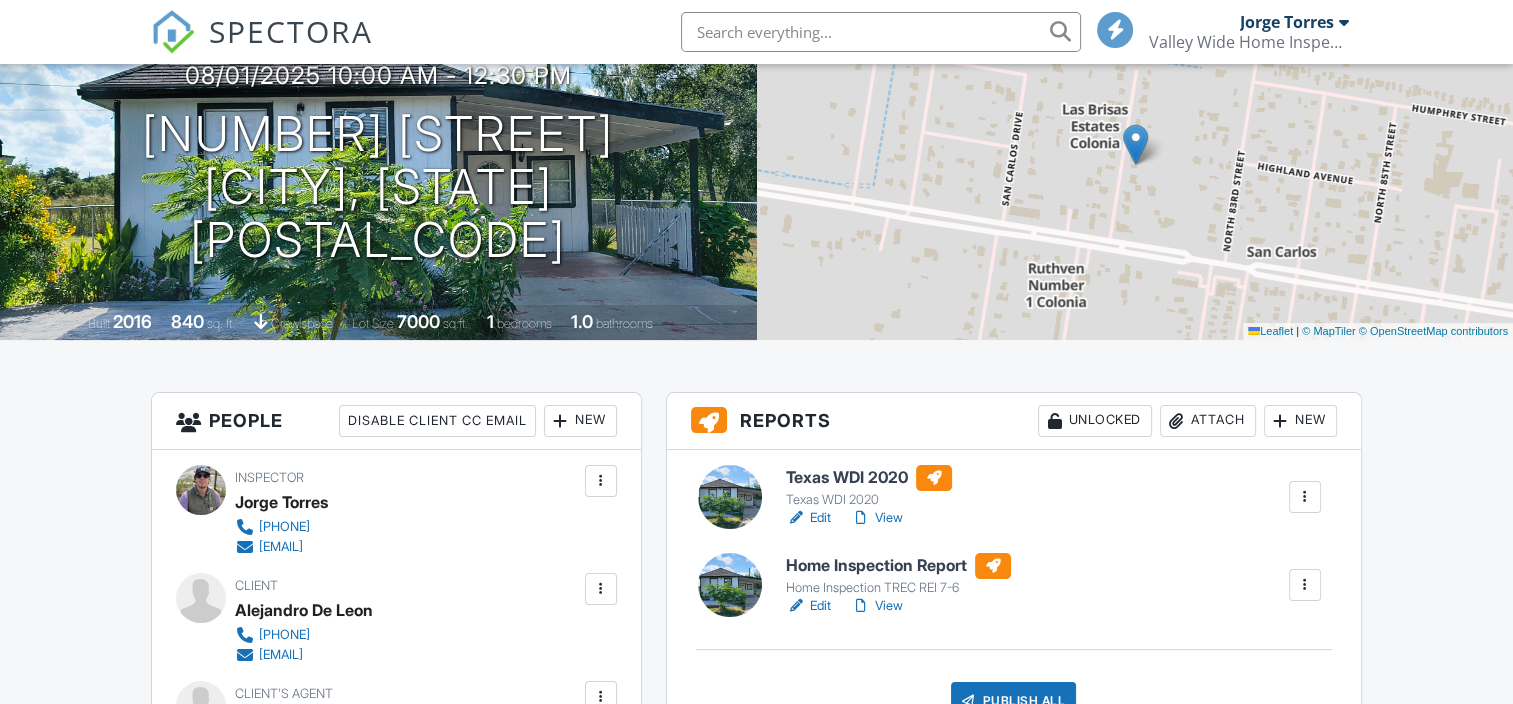 drag, startPoint x: 818, startPoint y: 505, endPoint x: 812, endPoint y: 467, distance: 38.470768 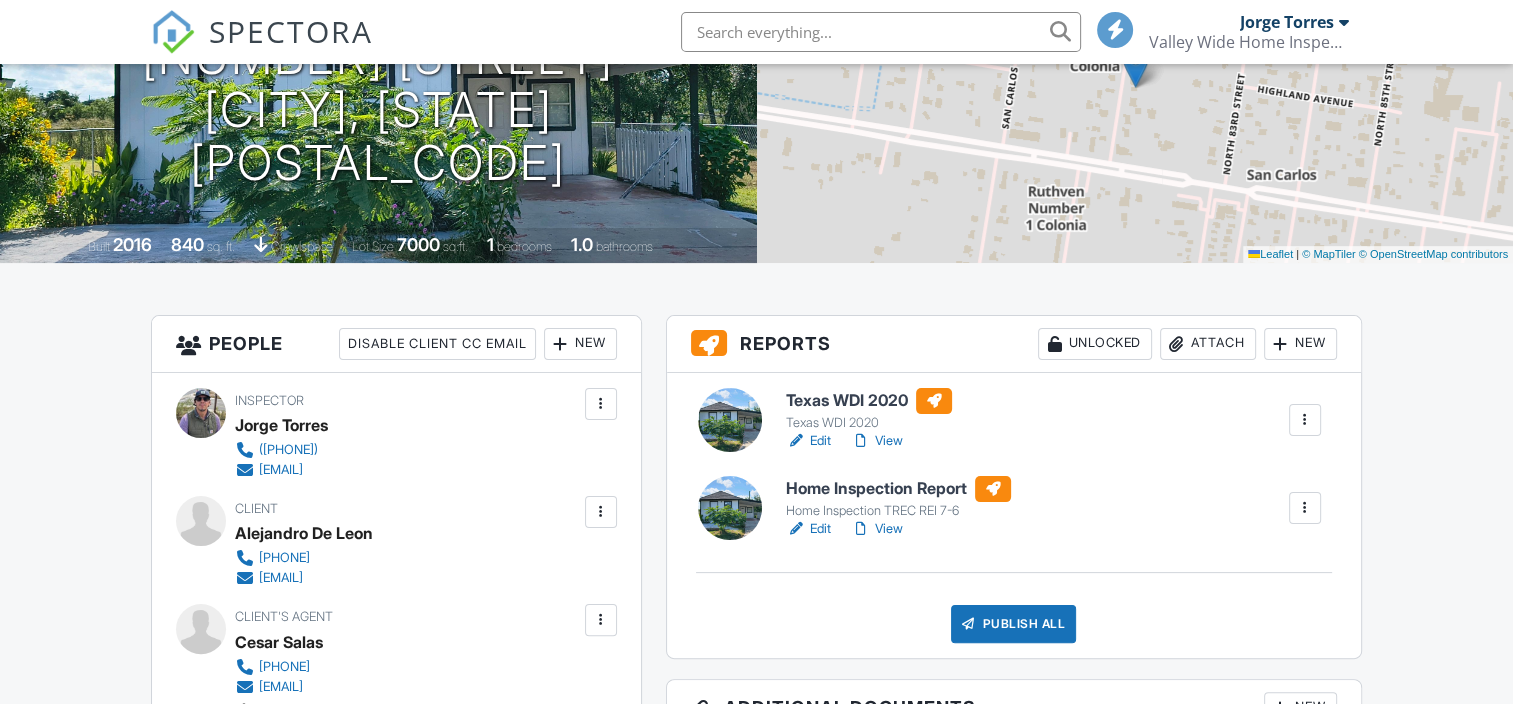 click on "Publish All" at bounding box center (1013, 624) 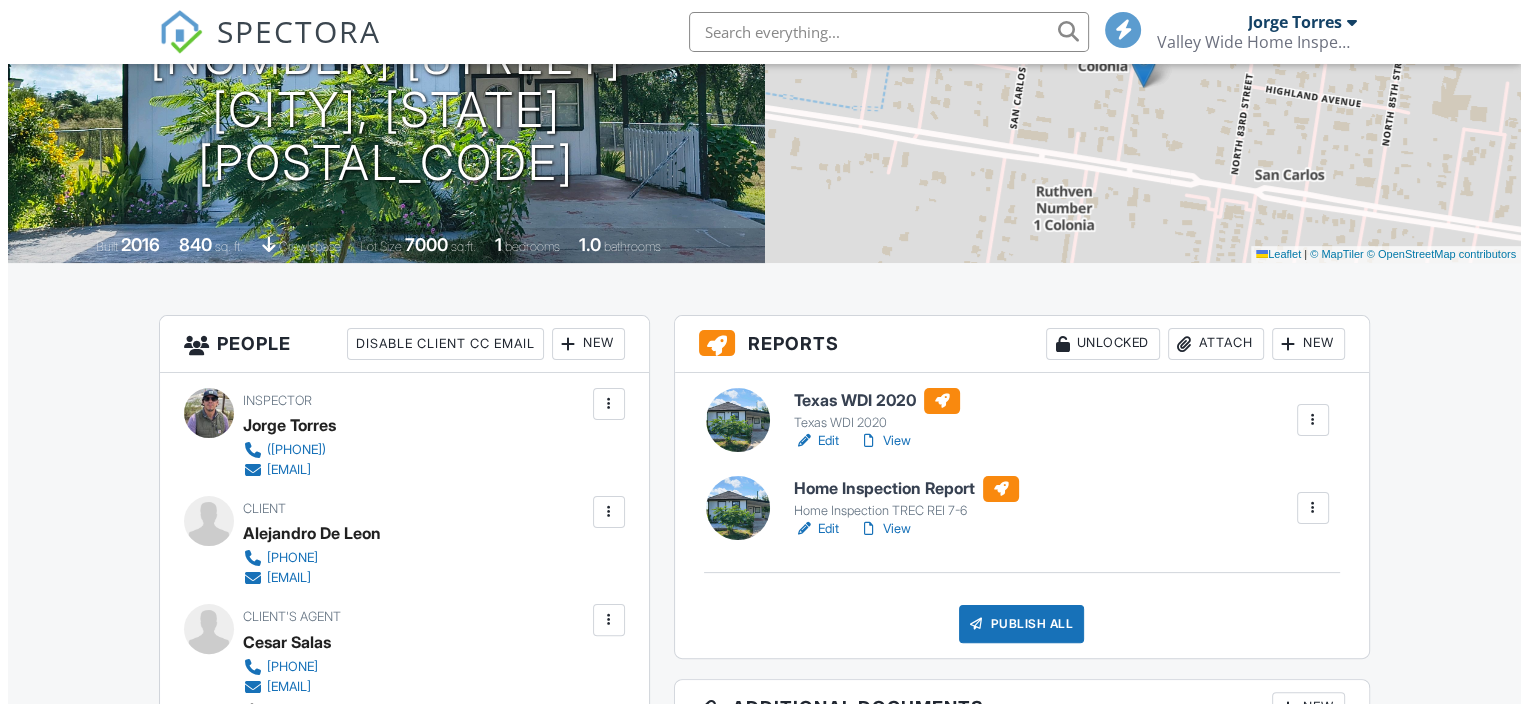 scroll, scrollTop: 366, scrollLeft: 0, axis: vertical 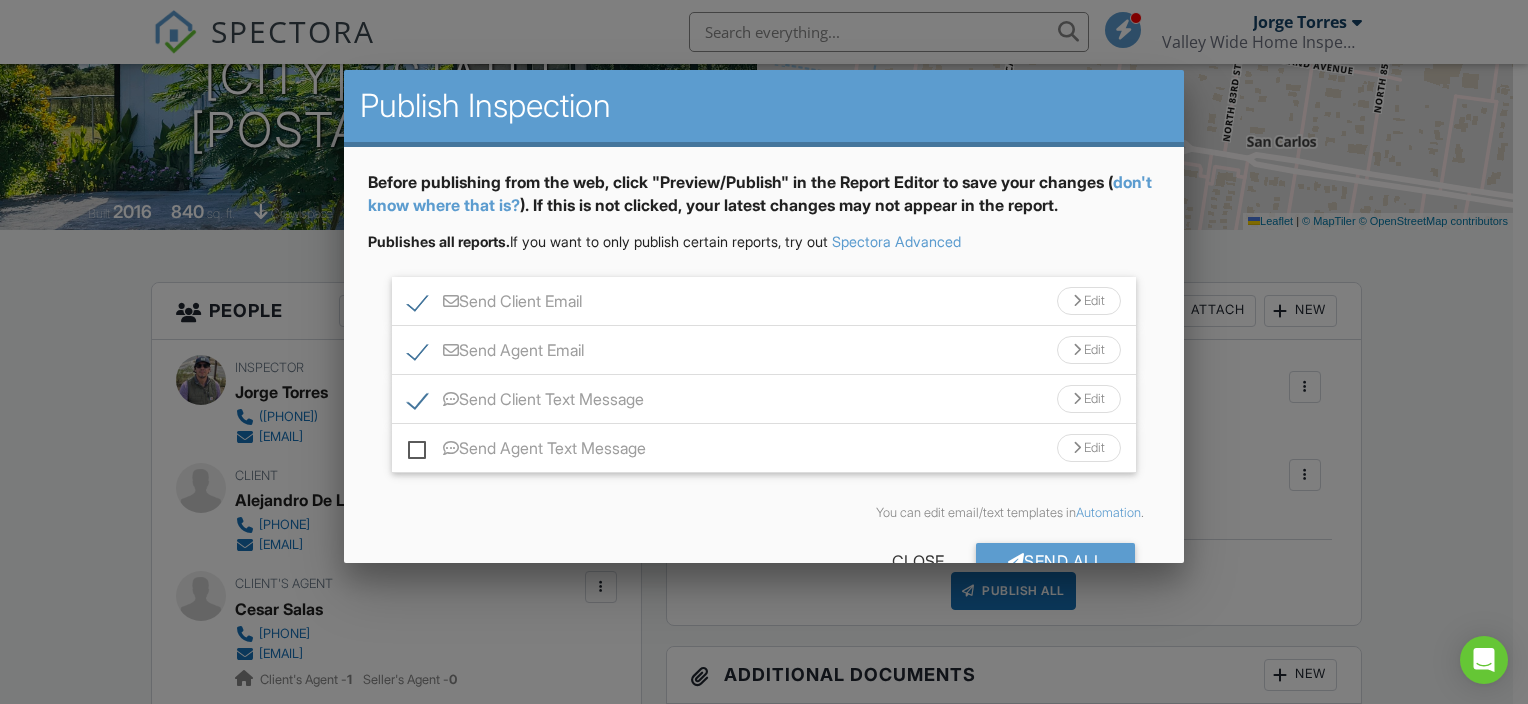 drag, startPoint x: 420, startPoint y: 446, endPoint x: 473, endPoint y: 455, distance: 53.75872 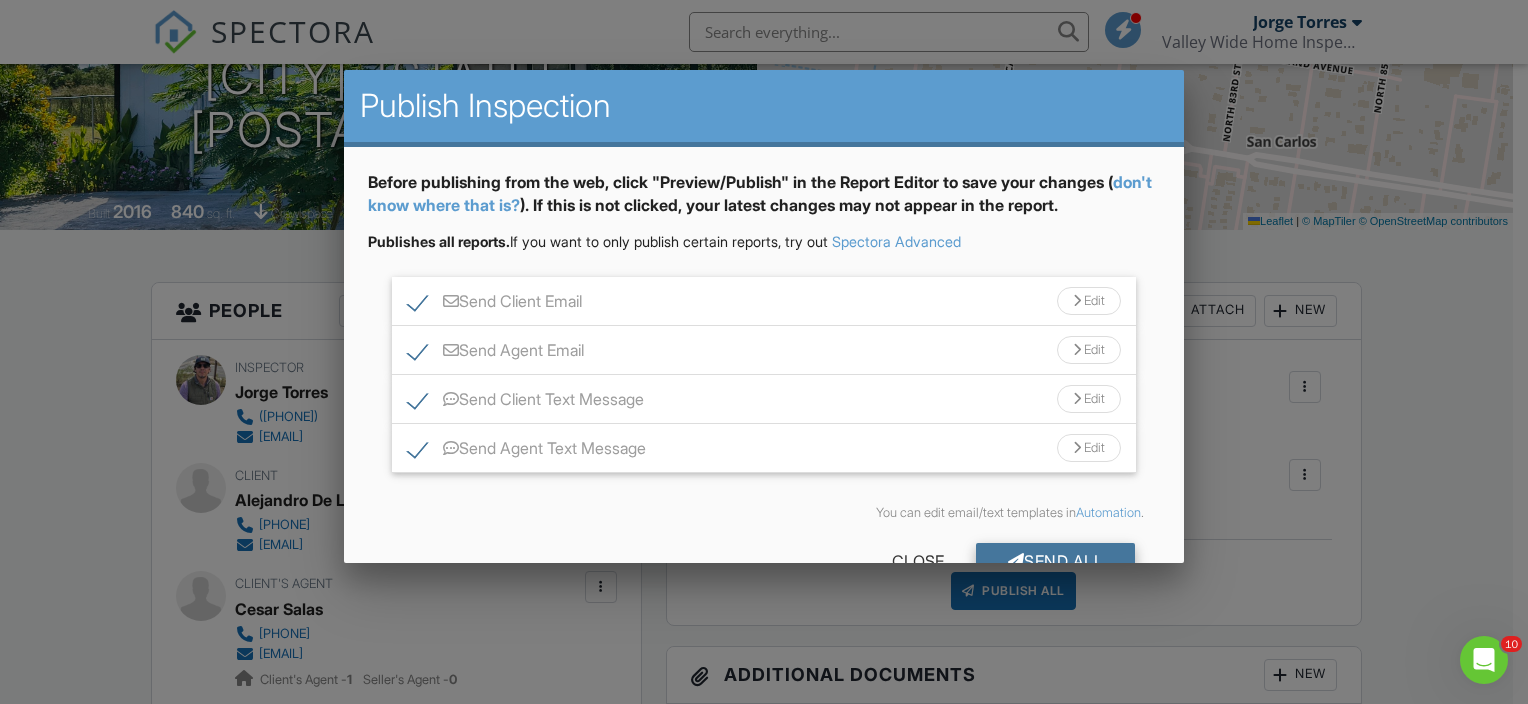 scroll, scrollTop: 0, scrollLeft: 0, axis: both 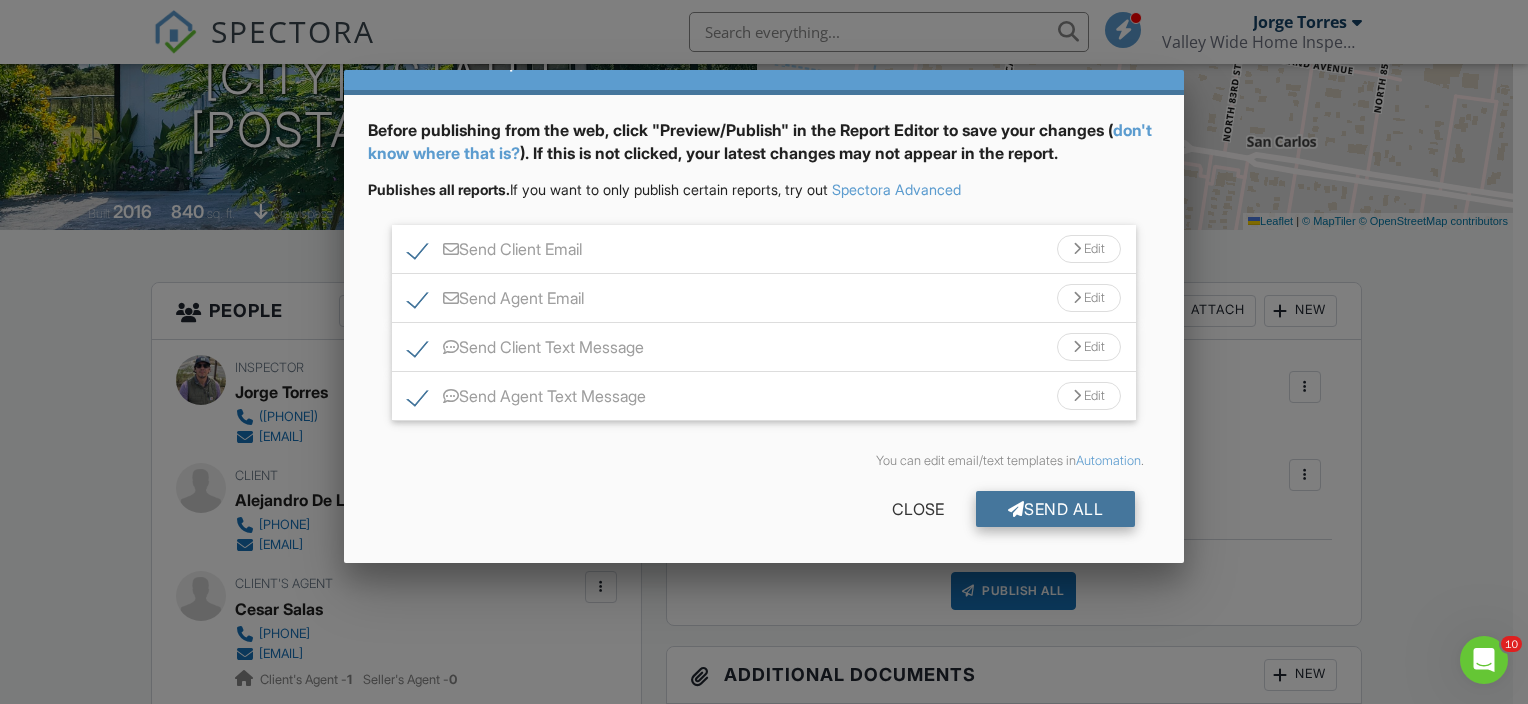click on "Send All" at bounding box center (1056, 509) 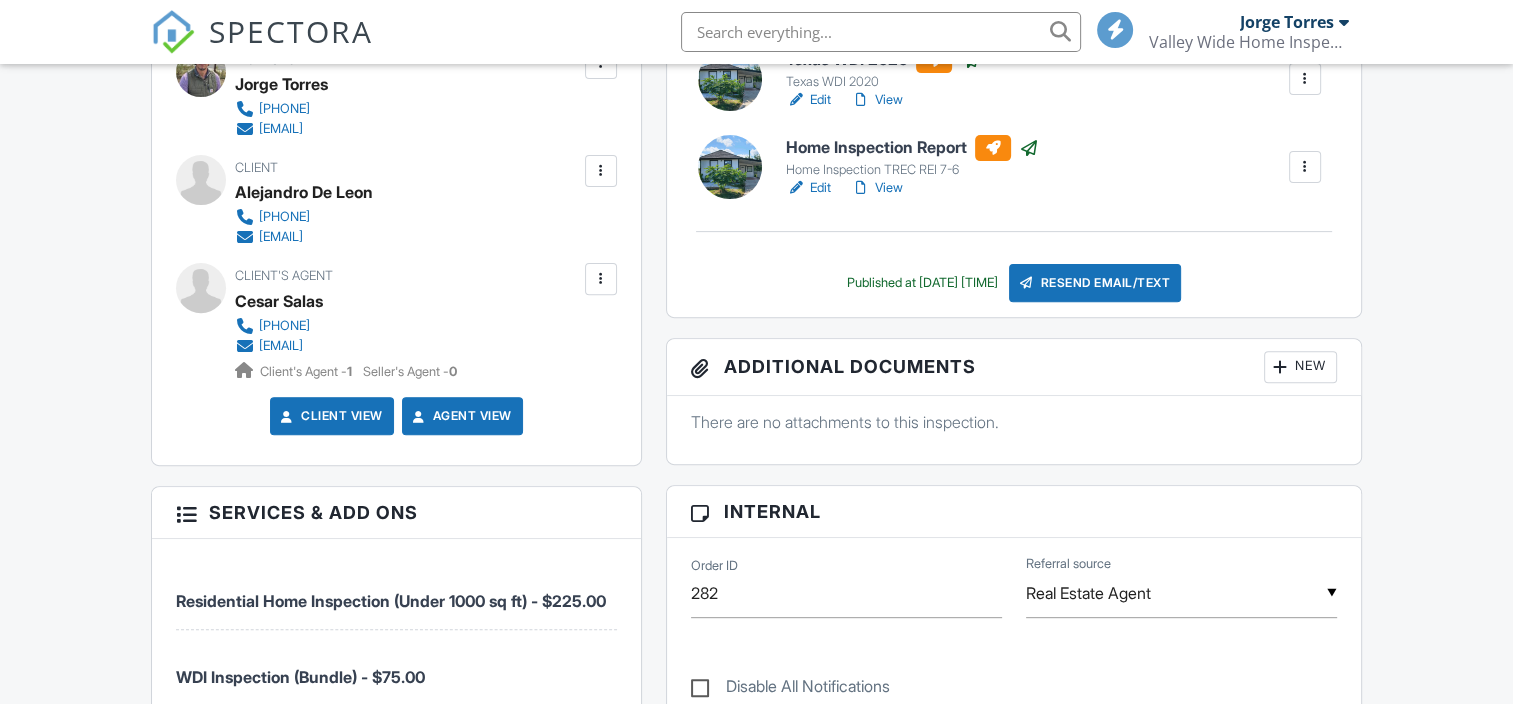 scroll, scrollTop: 733, scrollLeft: 0, axis: vertical 